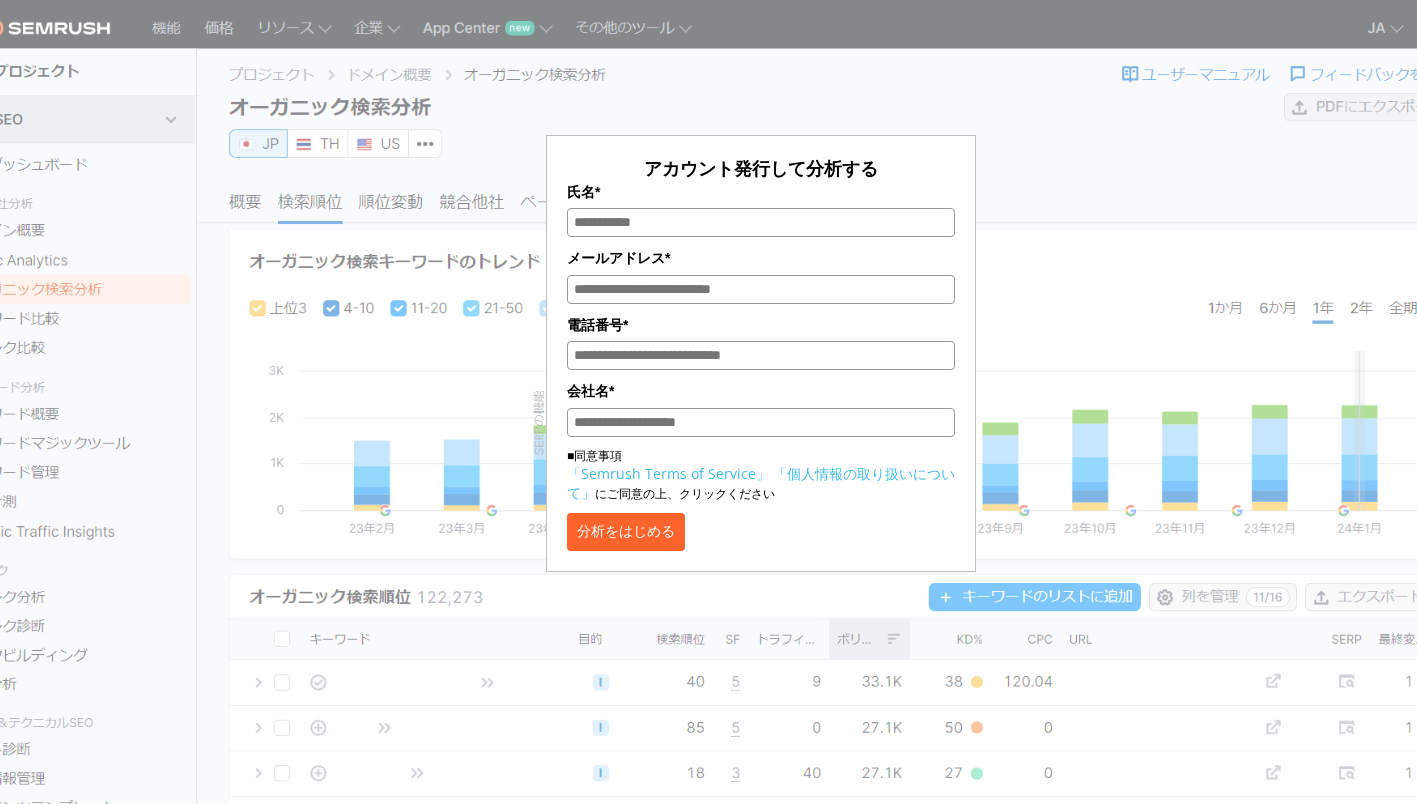 scroll, scrollTop: 0, scrollLeft: 0, axis: both 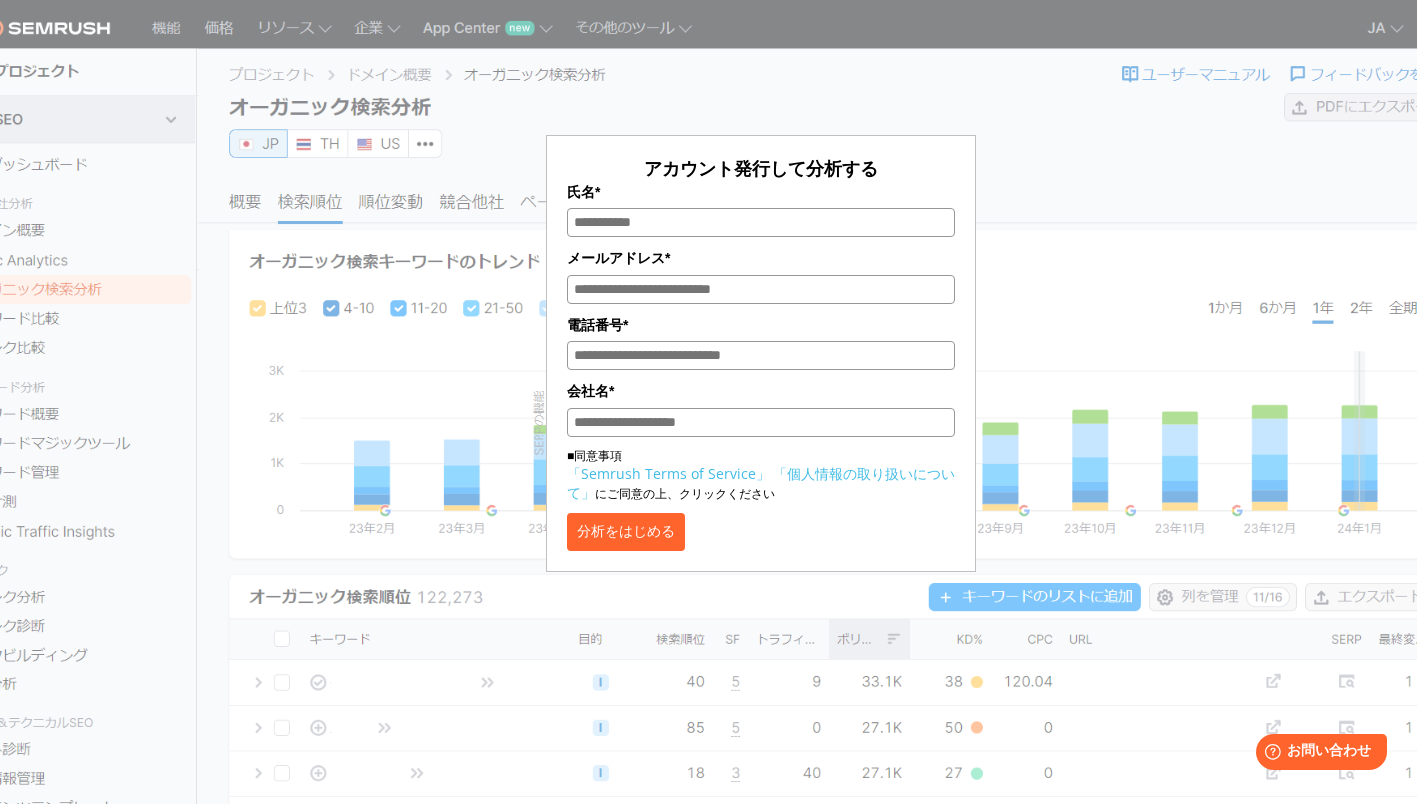 click on "分析をはじめる" at bounding box center [626, 532] 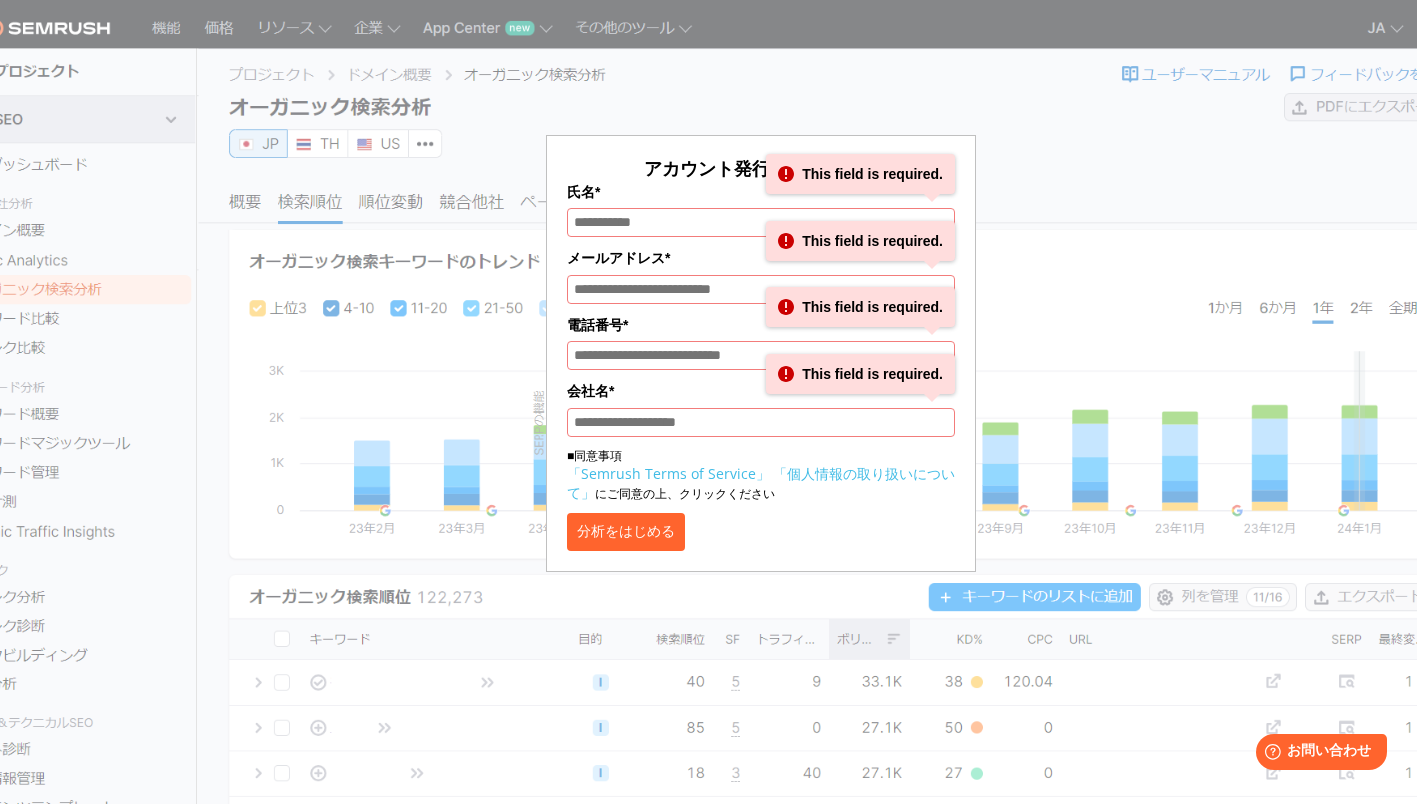 drag, startPoint x: 662, startPoint y: 222, endPoint x: 682, endPoint y: 222, distance: 20 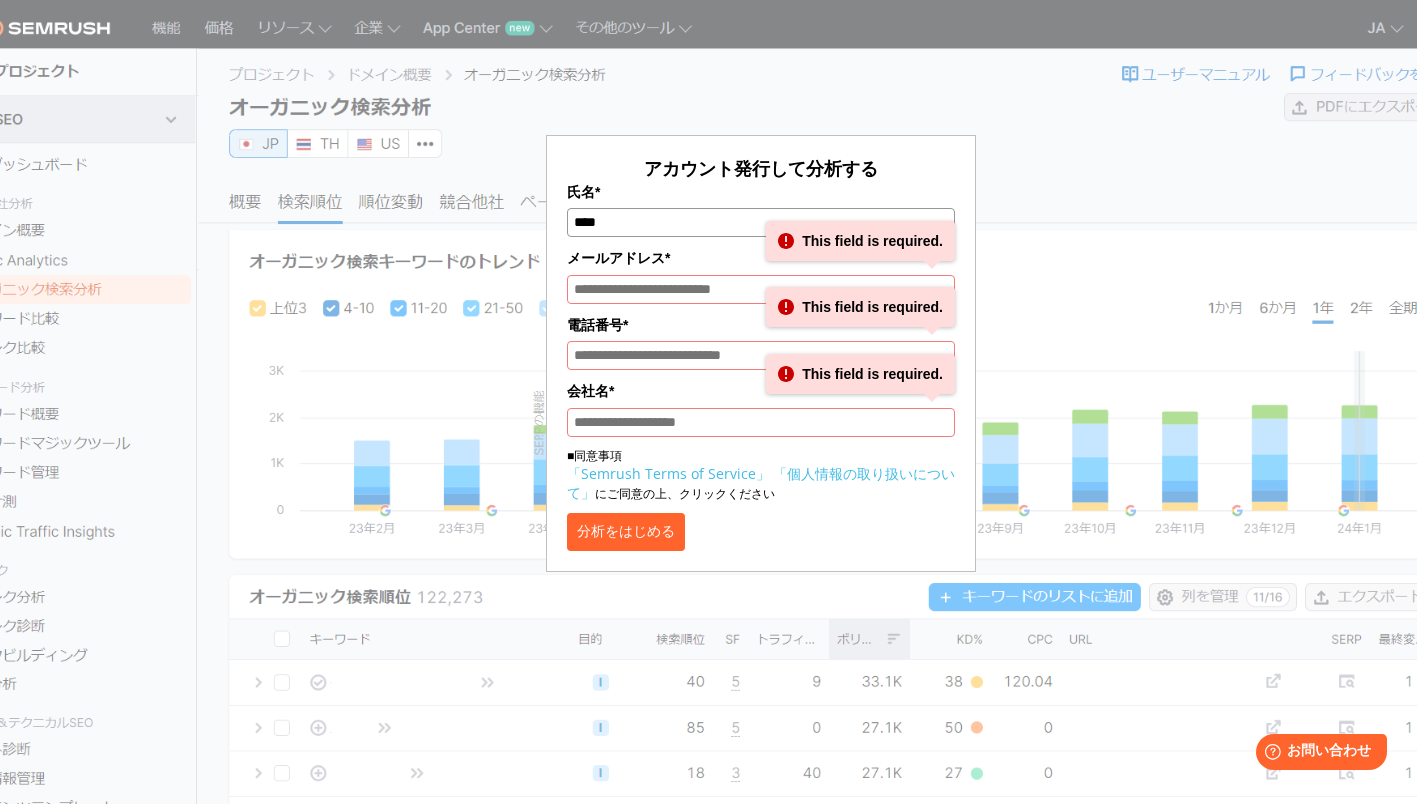 type on "****" 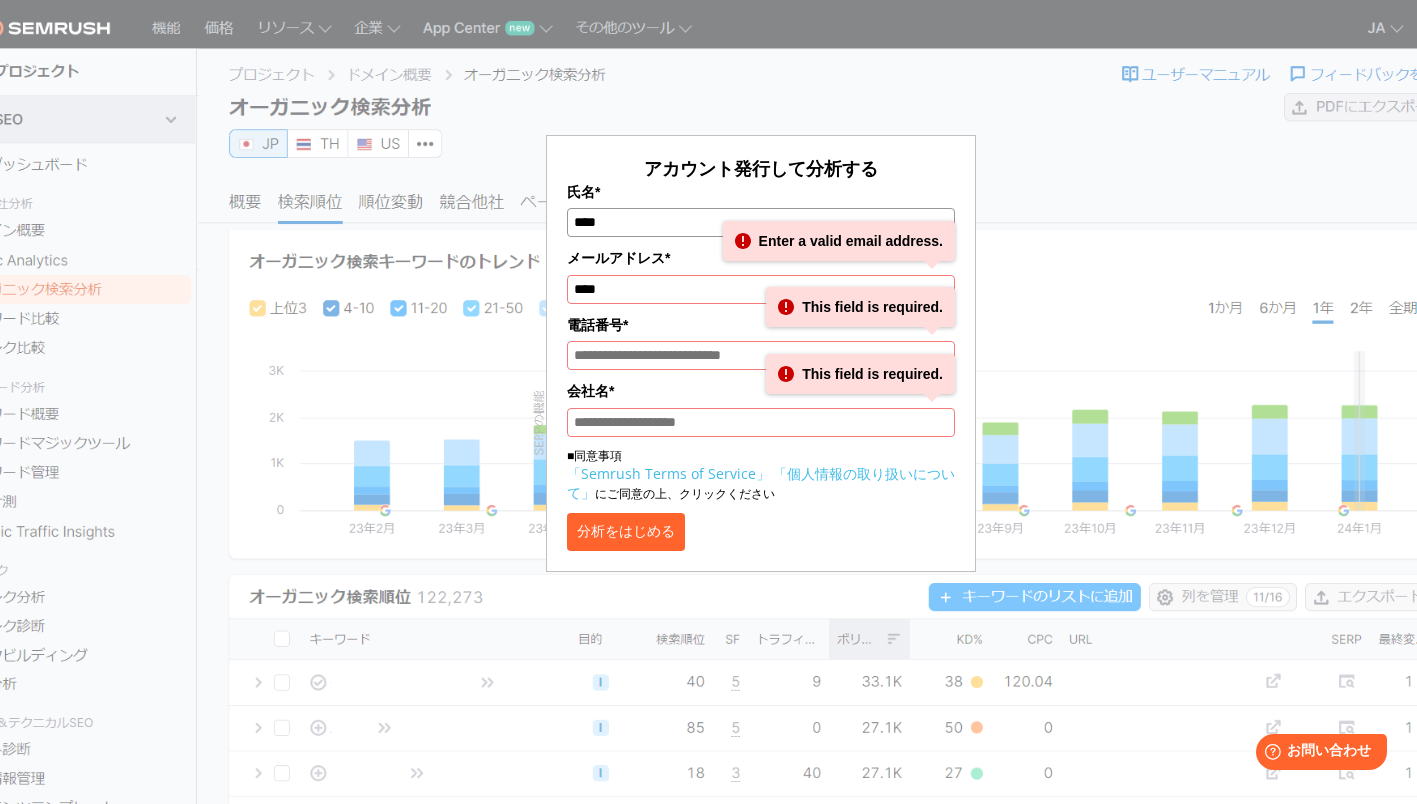 type on "**********" 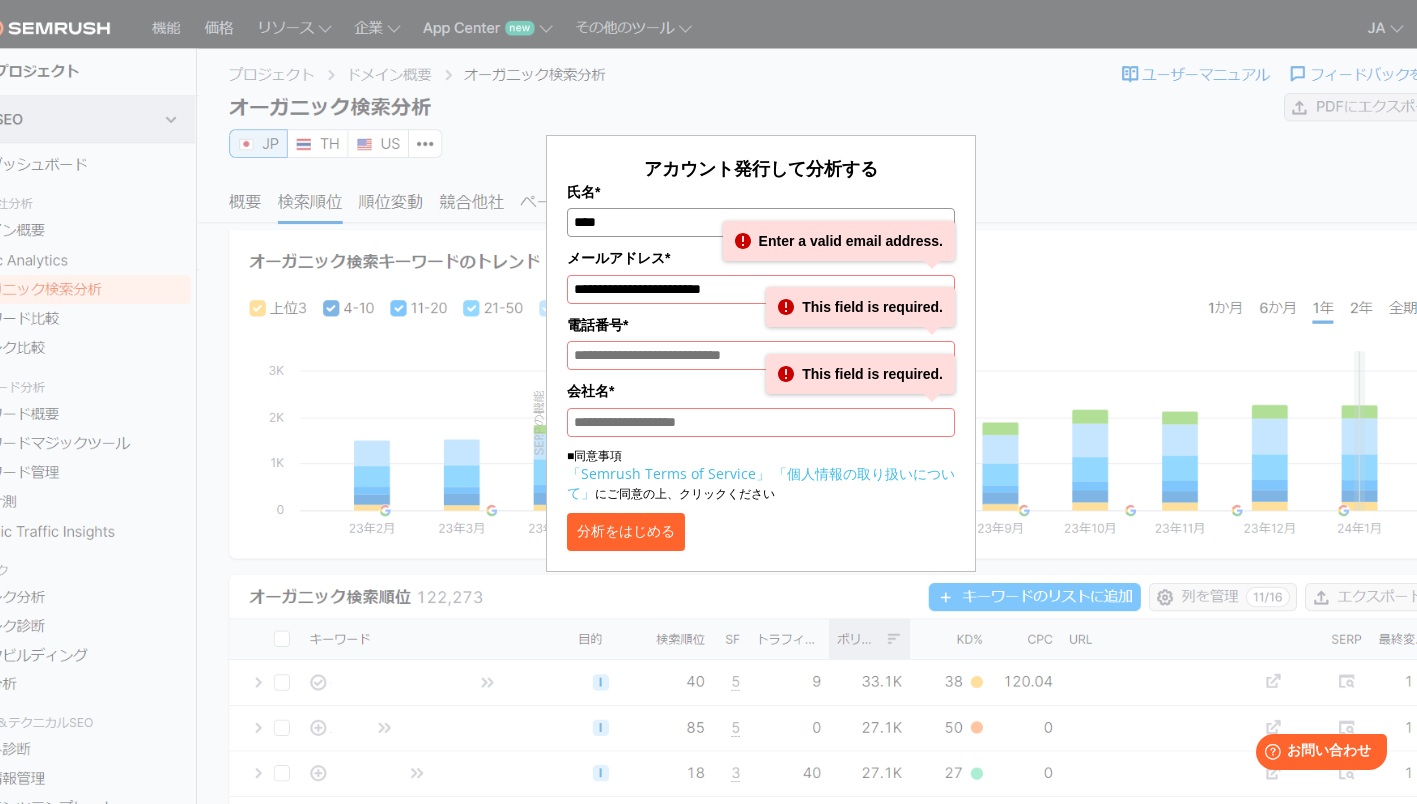 type on "**********" 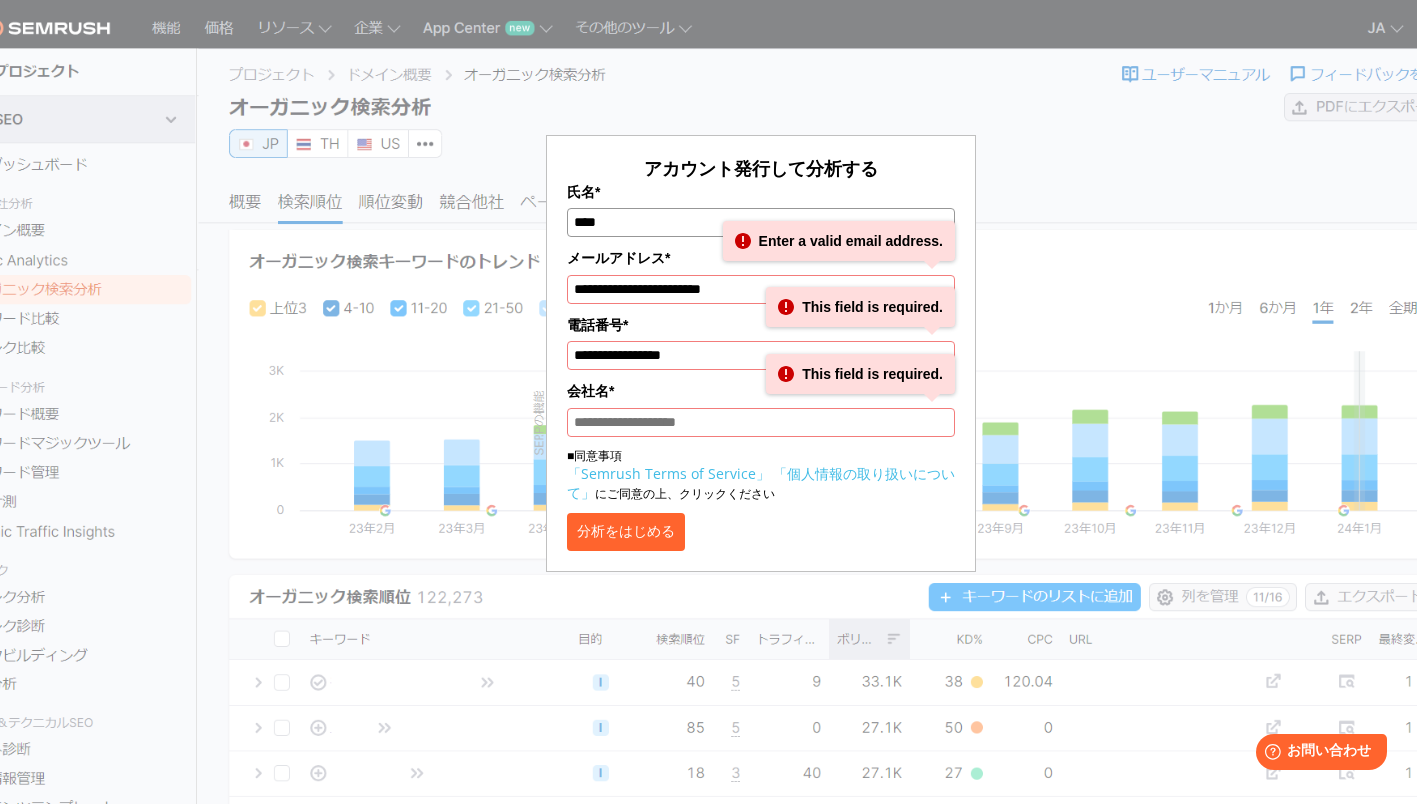 type on "********" 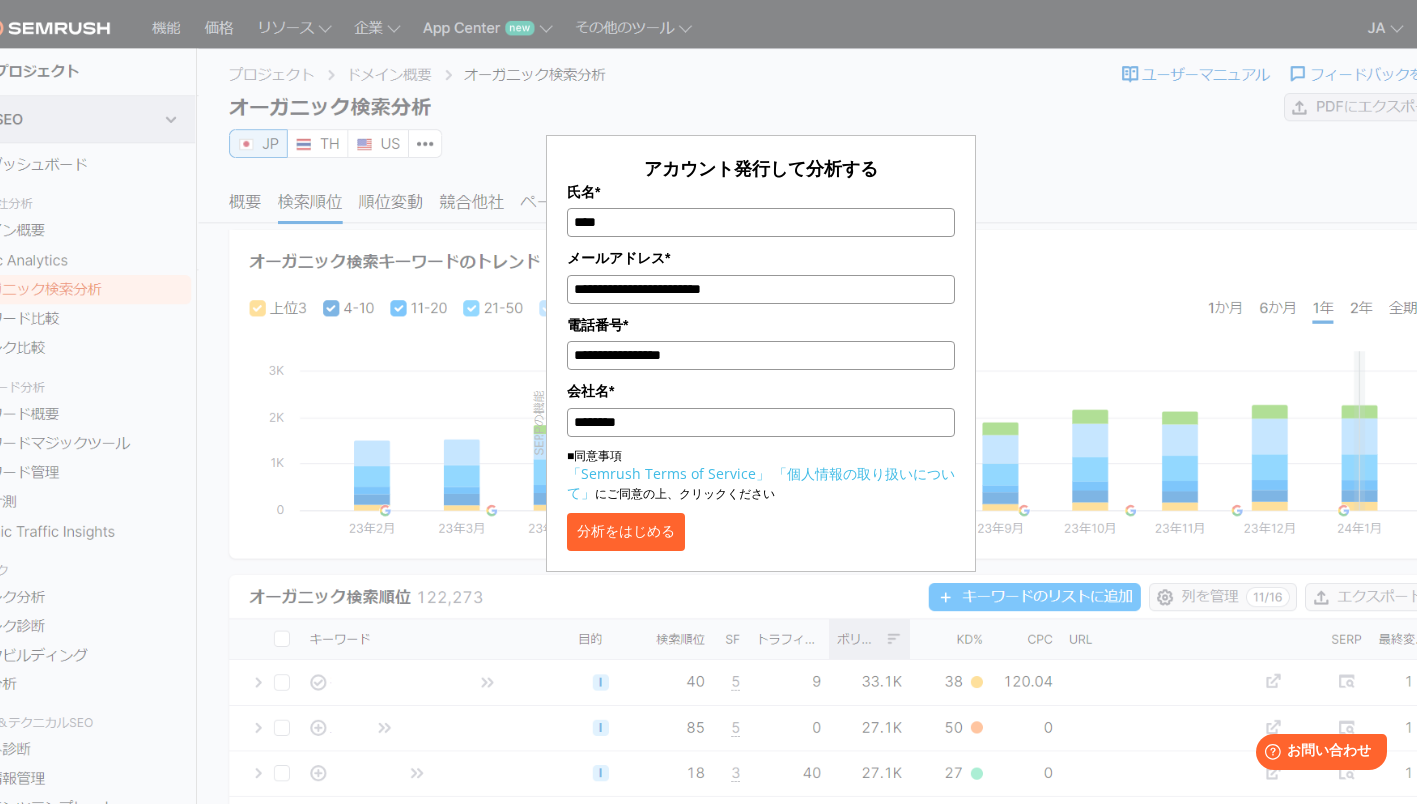 drag, startPoint x: 730, startPoint y: 367, endPoint x: 517, endPoint y: 366, distance: 213.00235 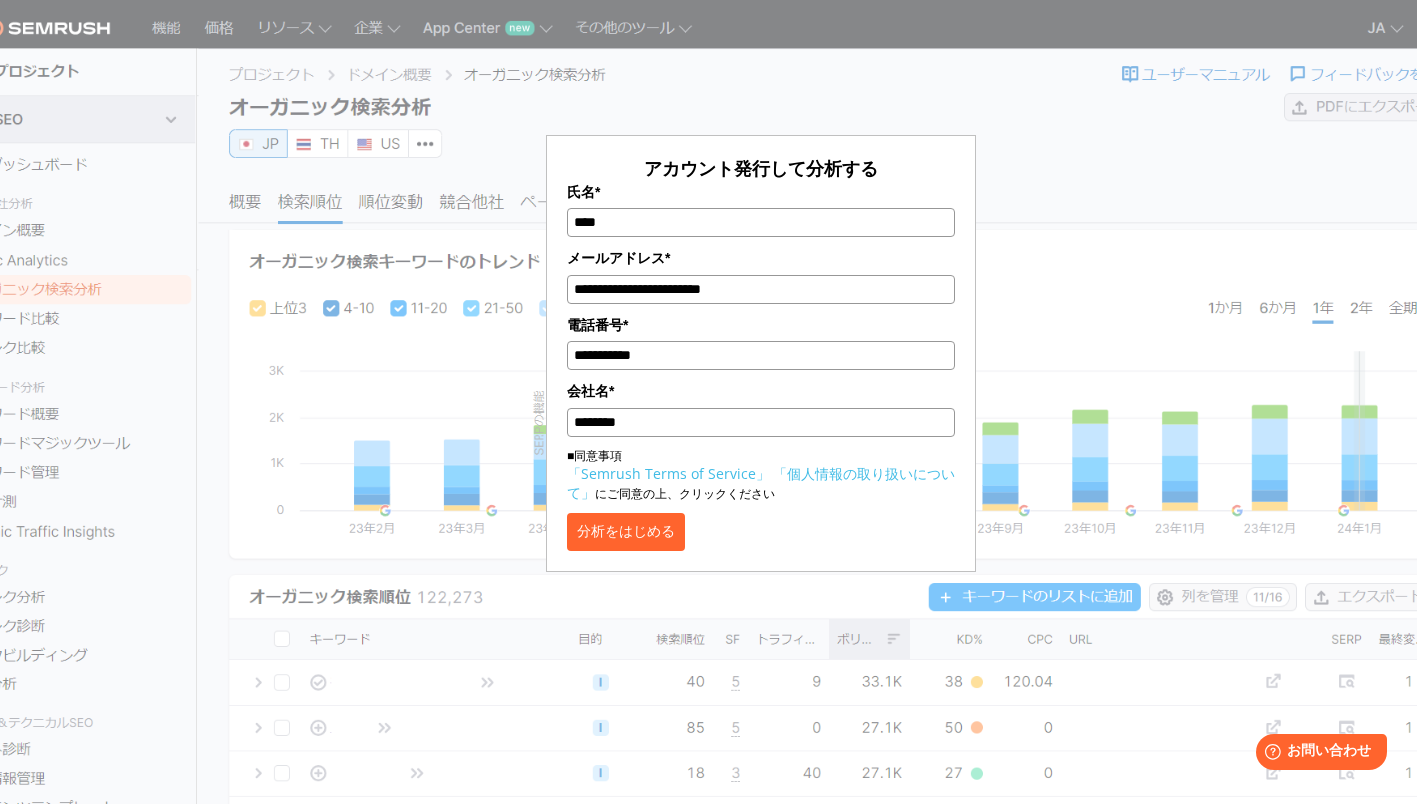 type on "**********" 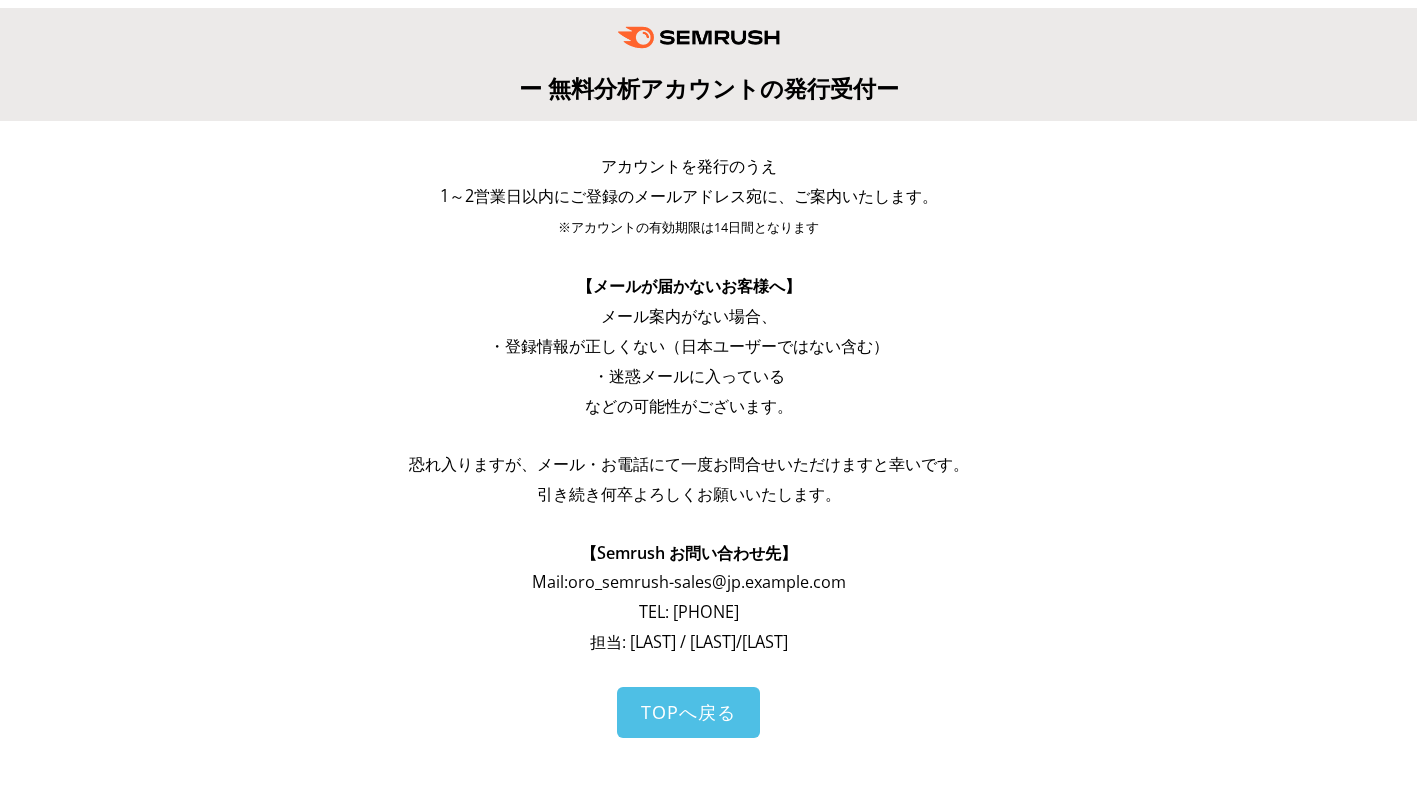 scroll, scrollTop: 0, scrollLeft: 0, axis: both 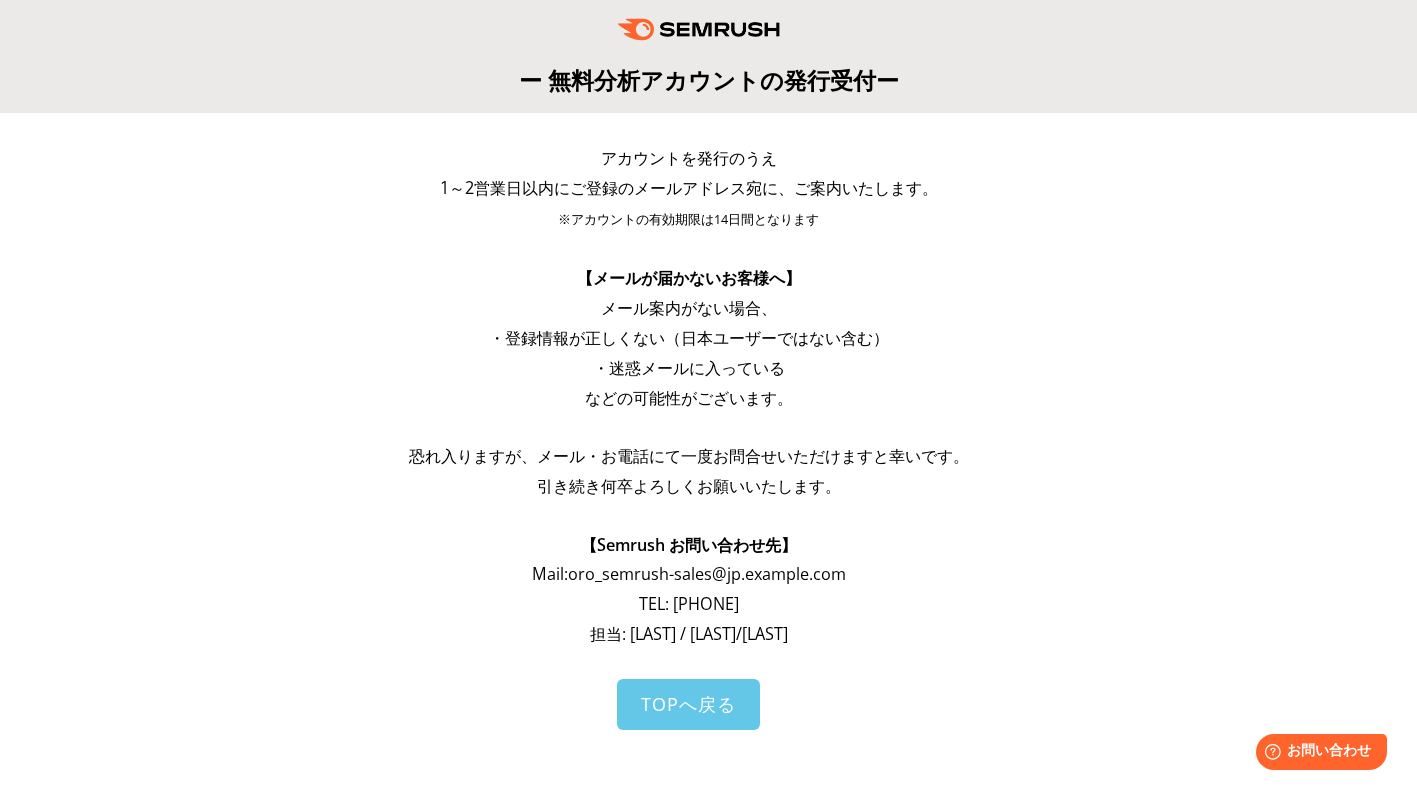 click on "TOPへ戻る" at bounding box center [688, 704] 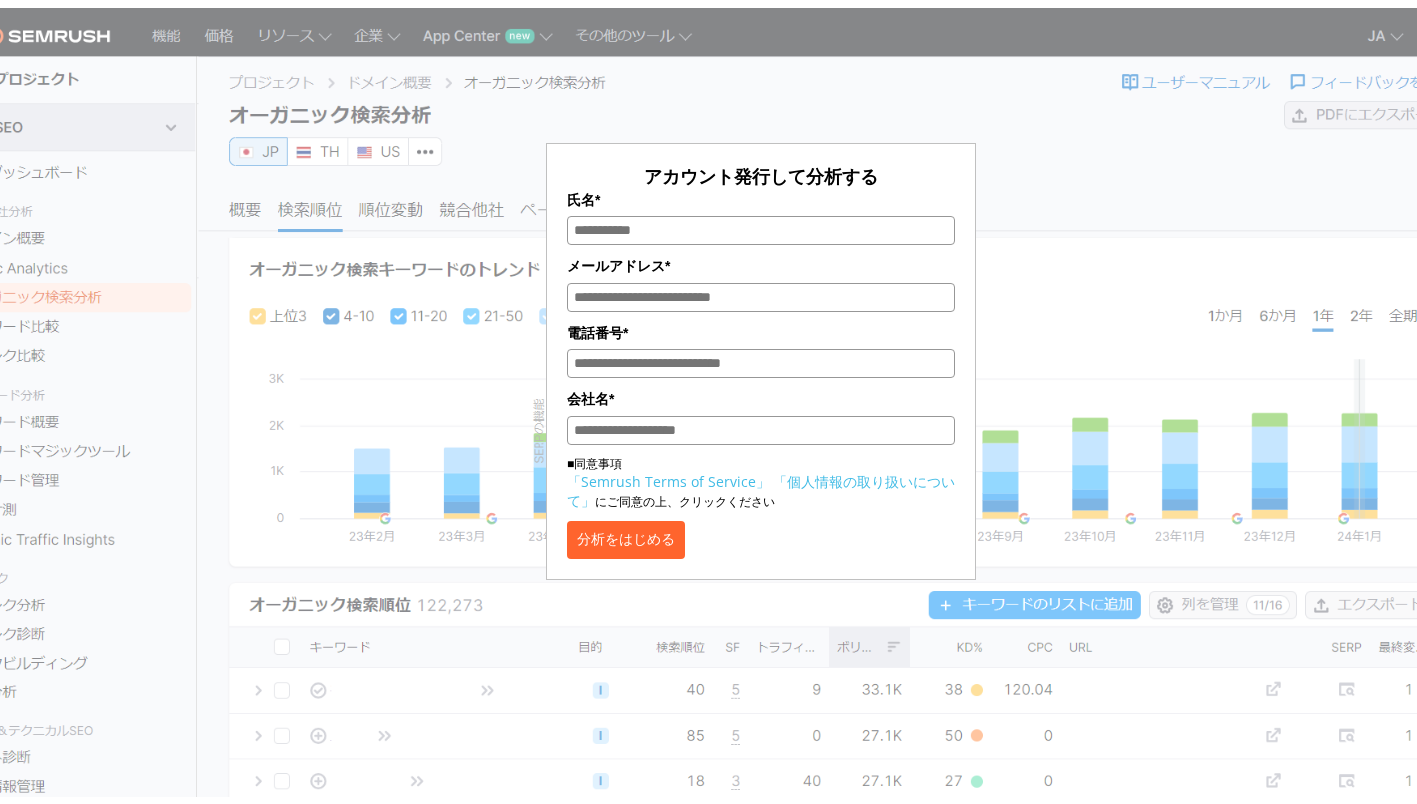 scroll, scrollTop: 0, scrollLeft: 0, axis: both 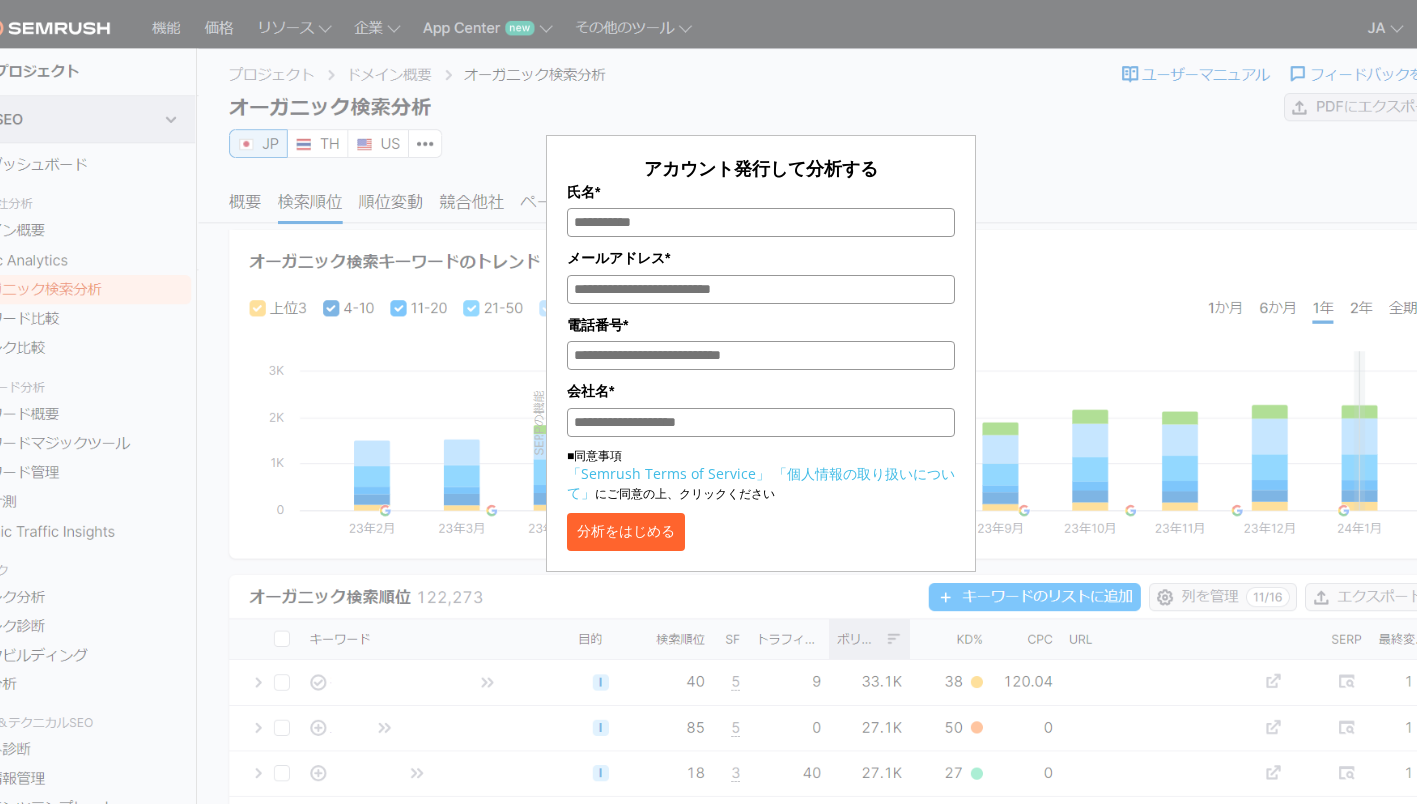 click on "アカウント発行して分析する
氏名*
メールアドレス*
電話番号*
会社名*
■同意事項
「Semrush Terms of Service」
「個人情報の取り扱いについて」
にご同意の上、クリックください
分析をはじめる" at bounding box center (761, 298) 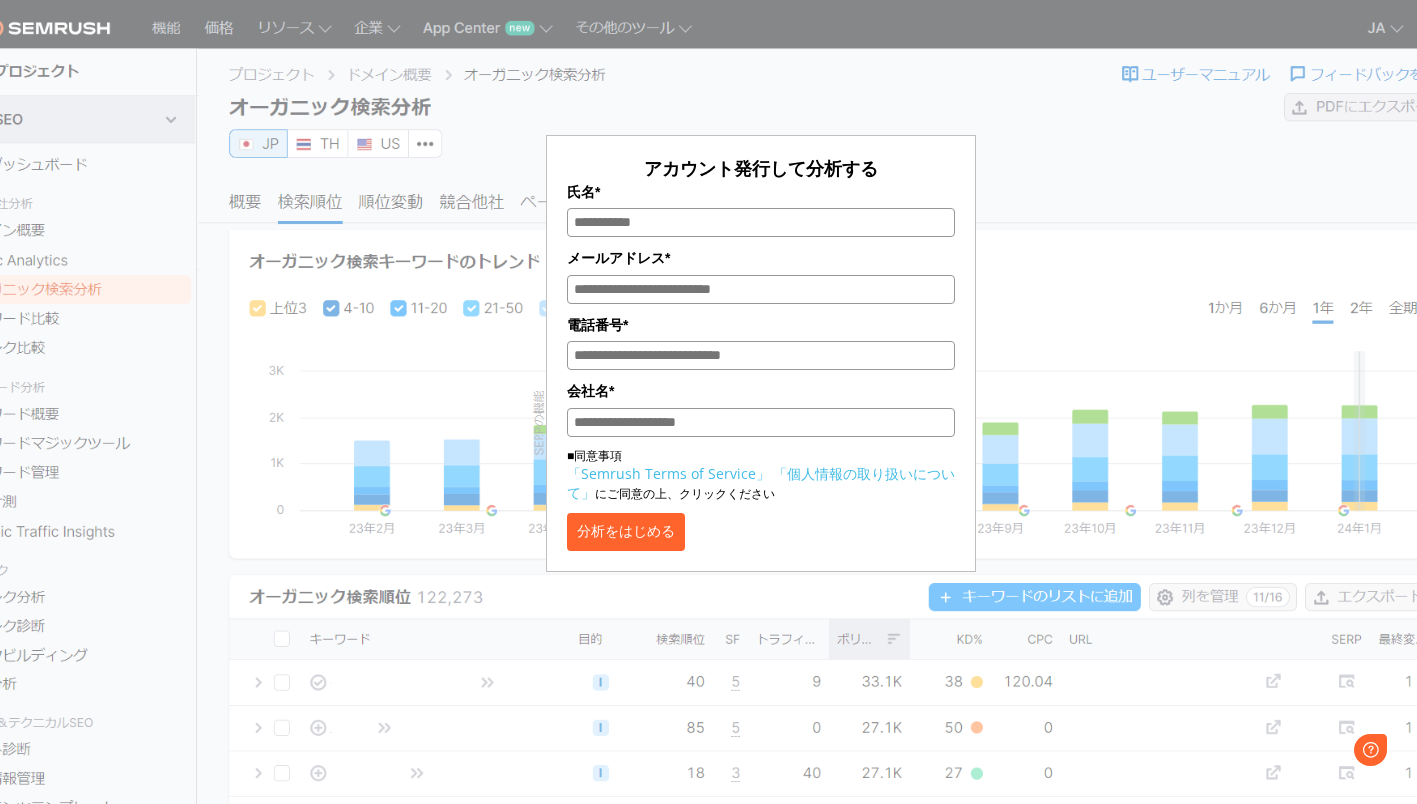 scroll, scrollTop: 0, scrollLeft: 0, axis: both 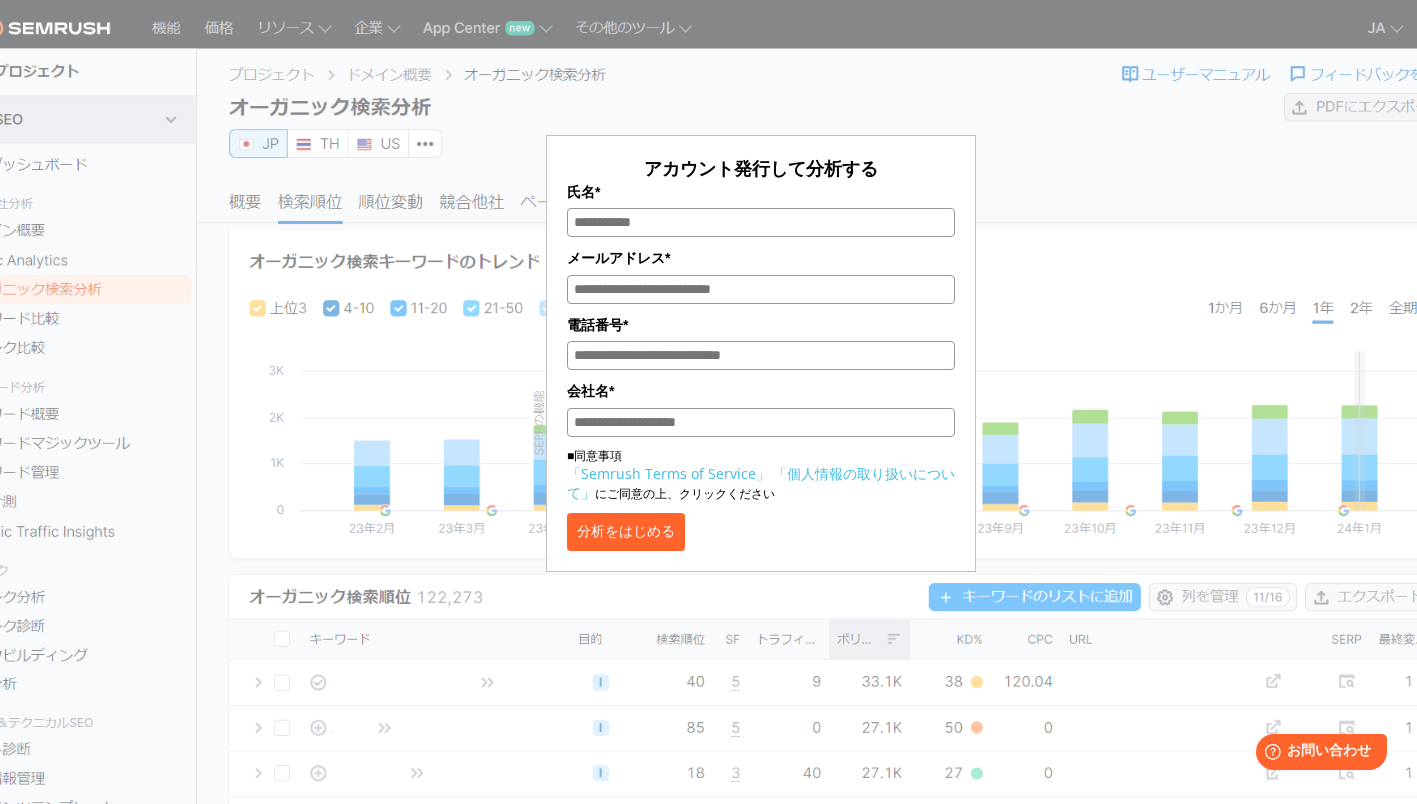 click on "分析をはじめる" at bounding box center [626, 532] 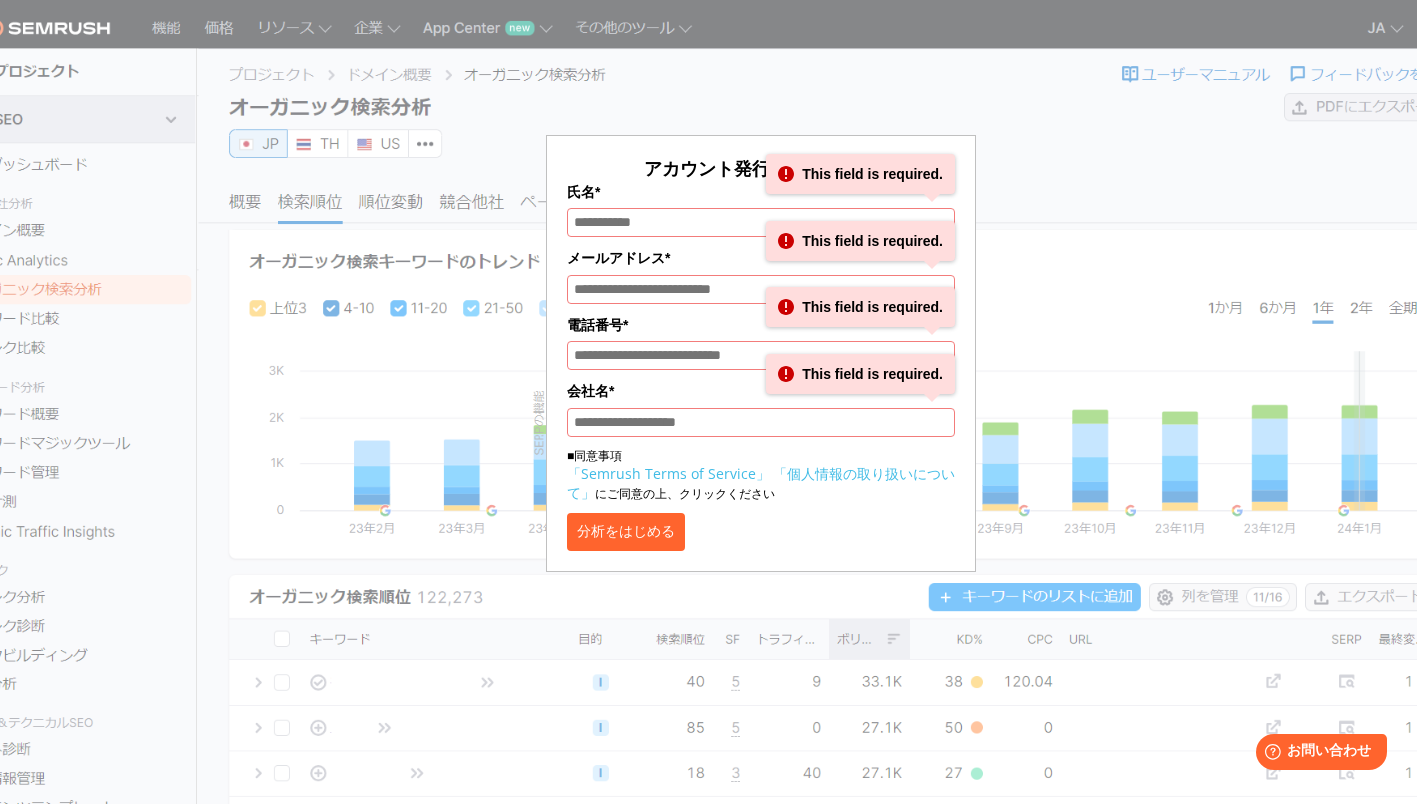 click on "氏名*" at bounding box center (761, 192) 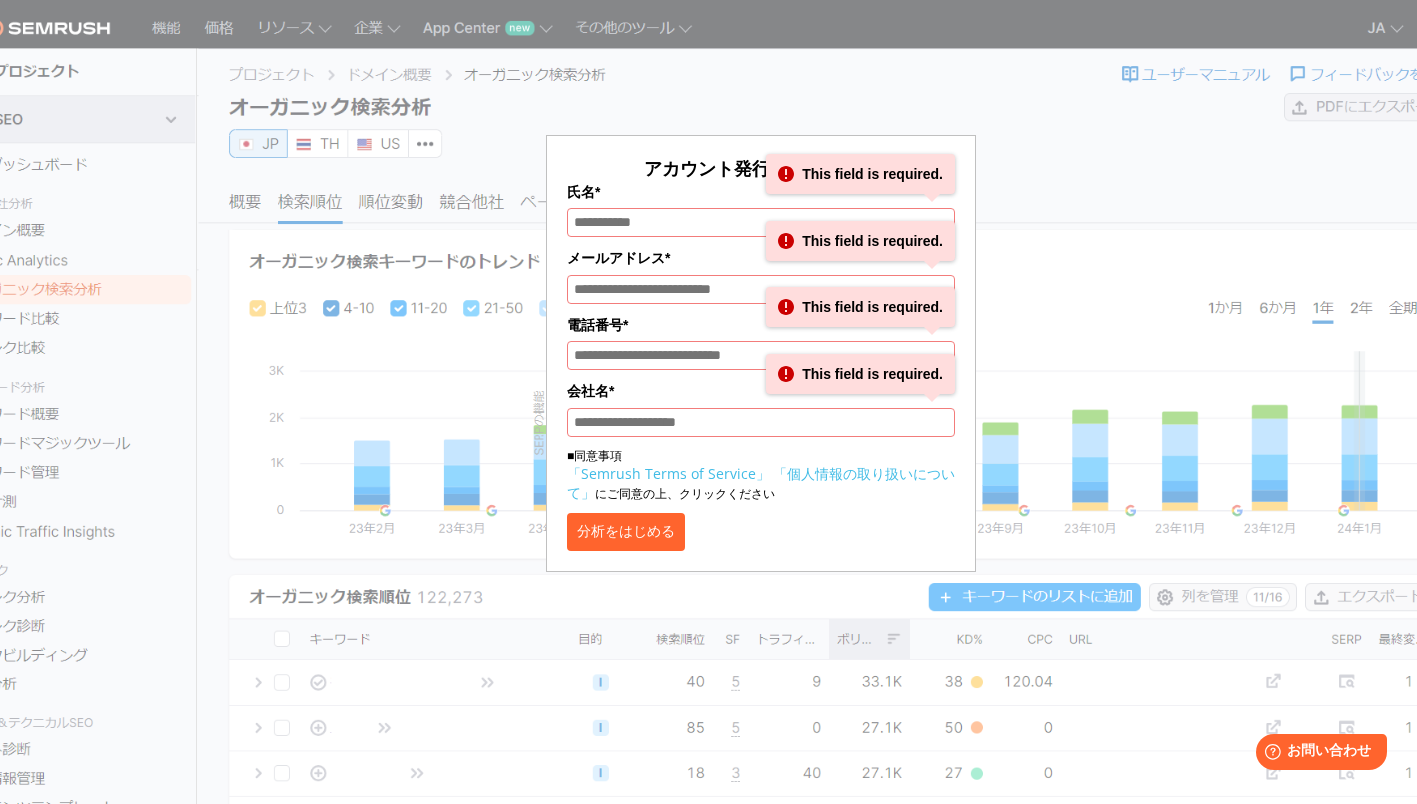 type on "****" 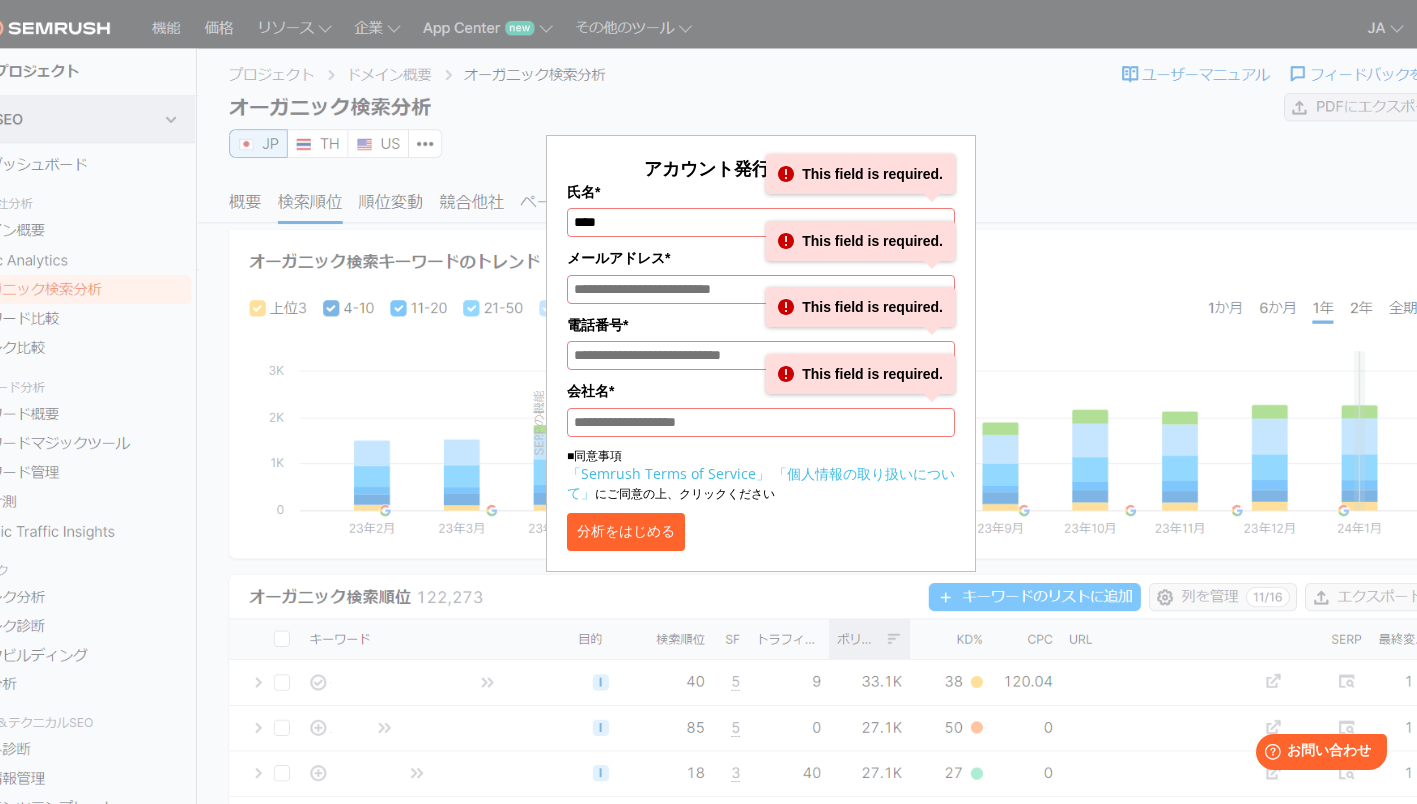 type on "**********" 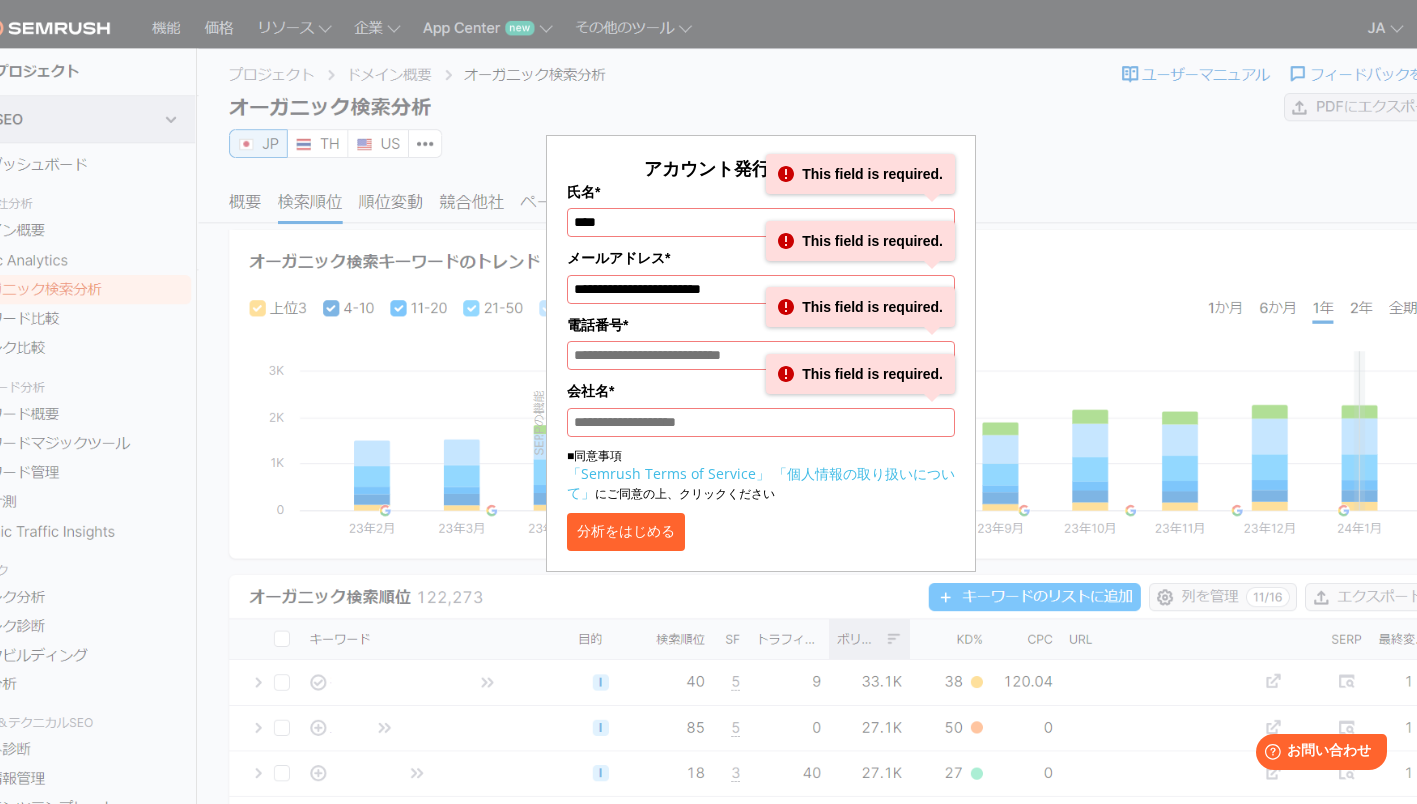 type on "**********" 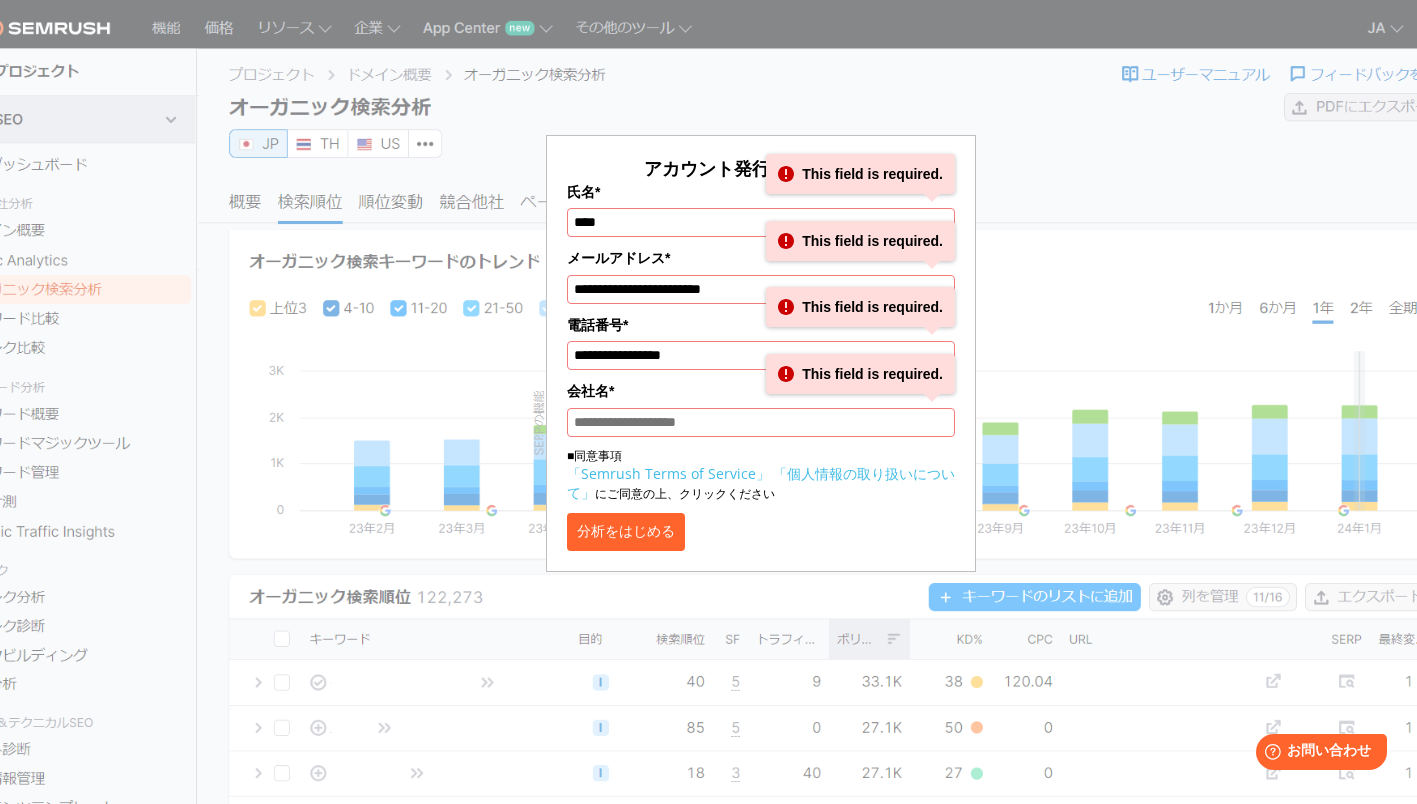 type on "********" 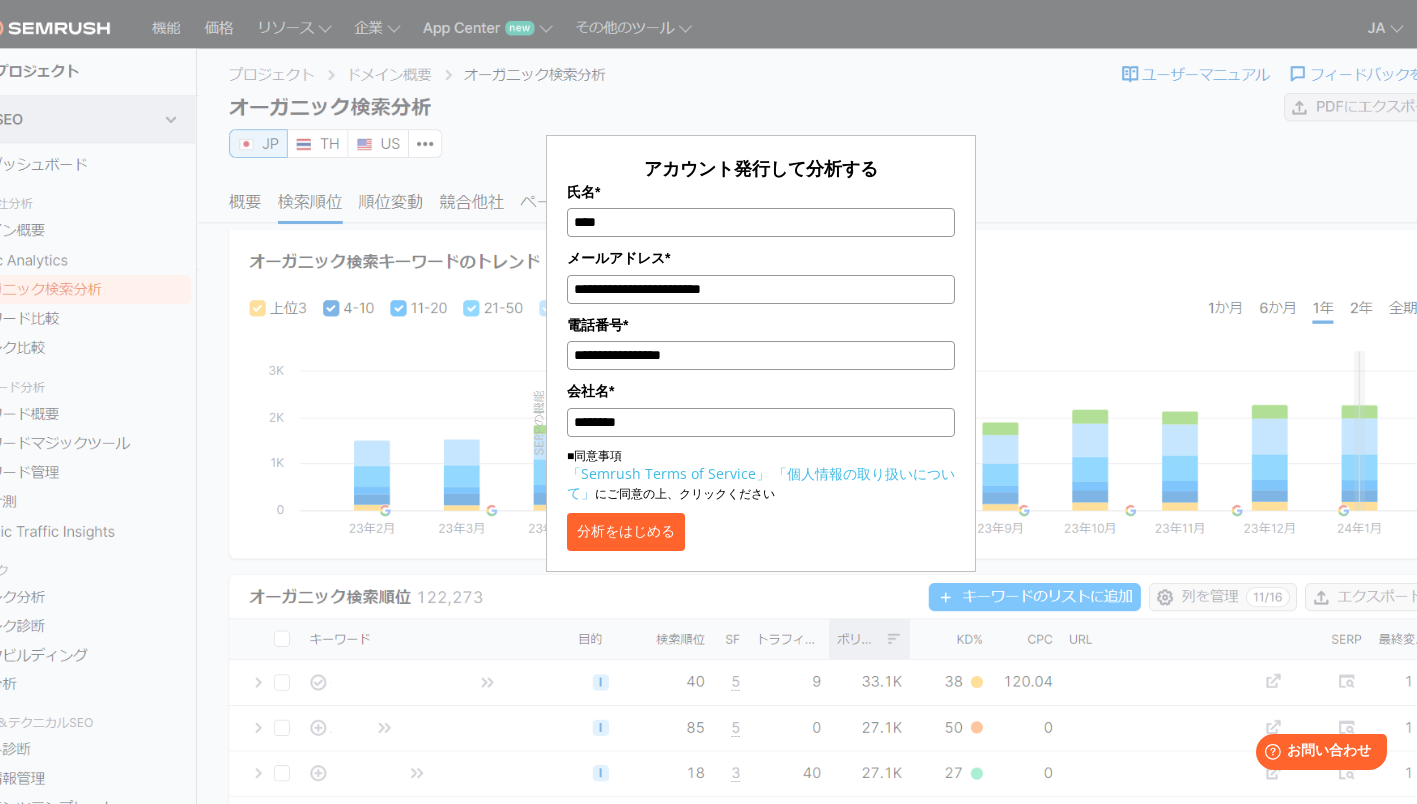 click on "分析をはじめる" at bounding box center (626, 532) 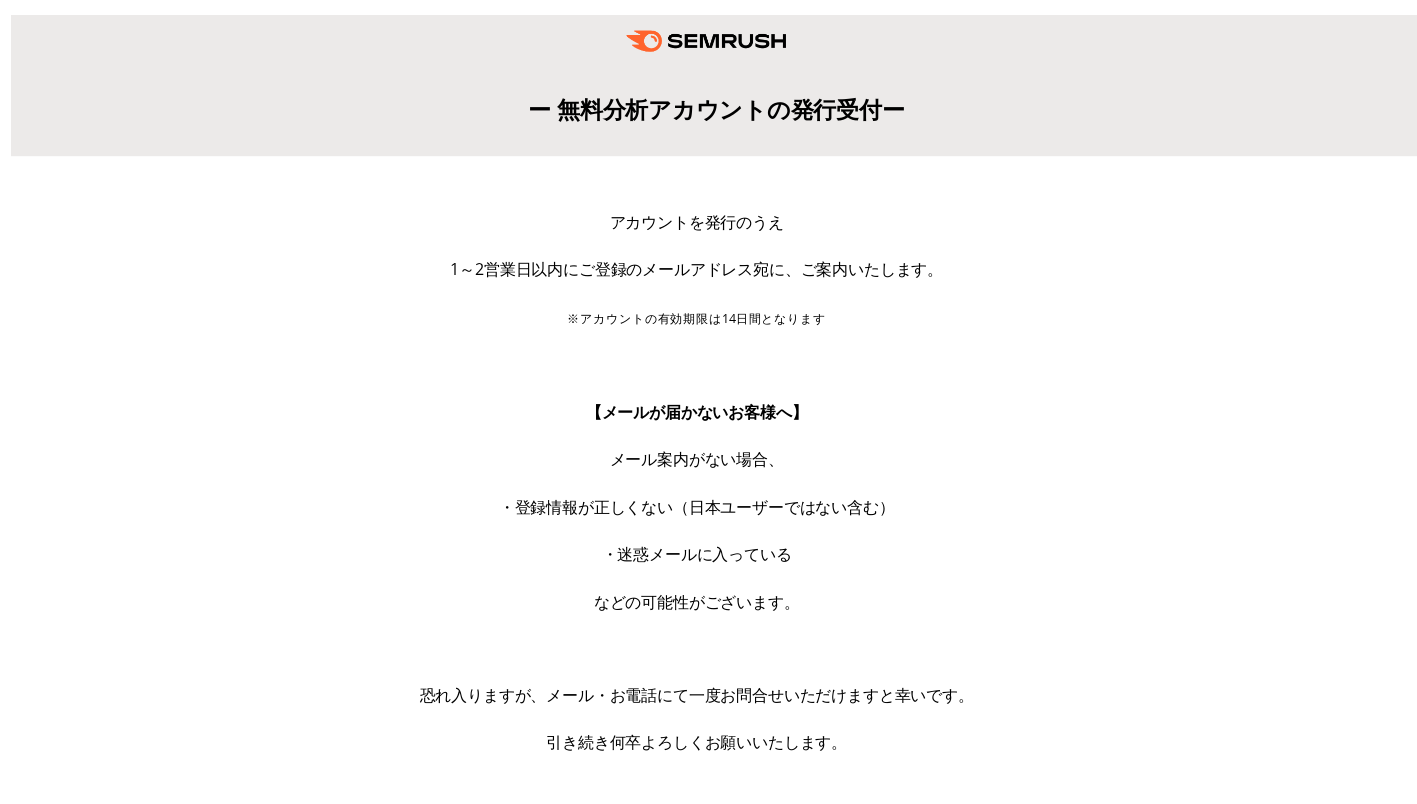 scroll, scrollTop: 0, scrollLeft: 0, axis: both 